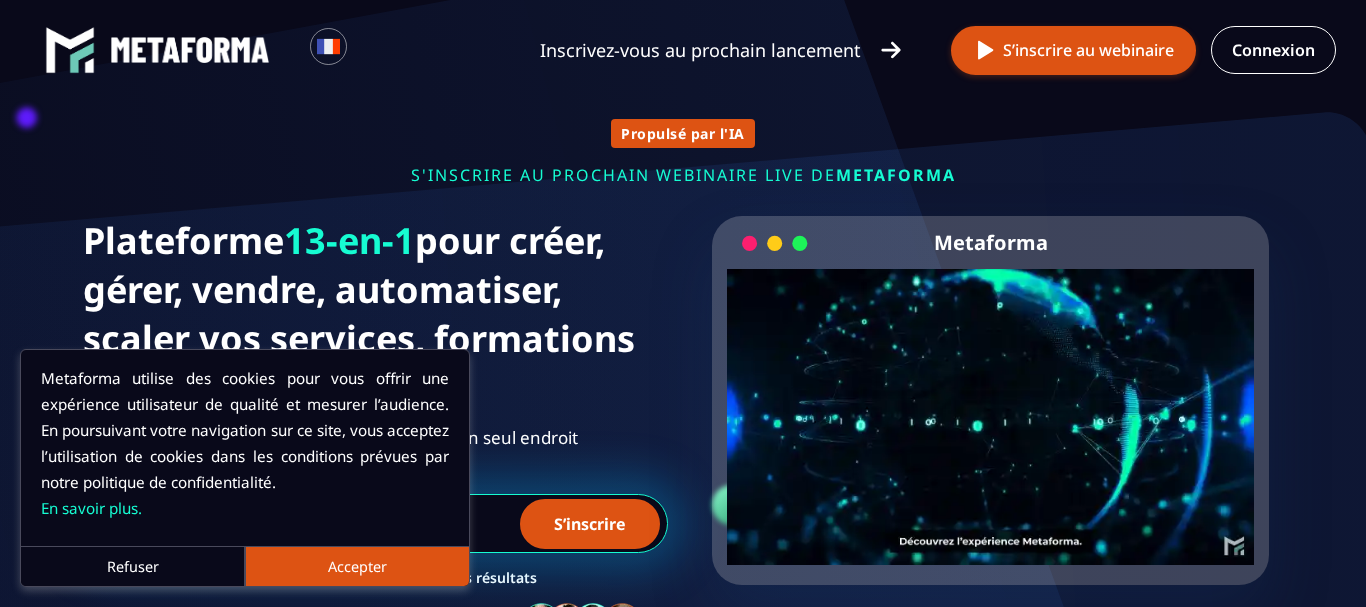 click on "Refuser" at bounding box center [133, 566] 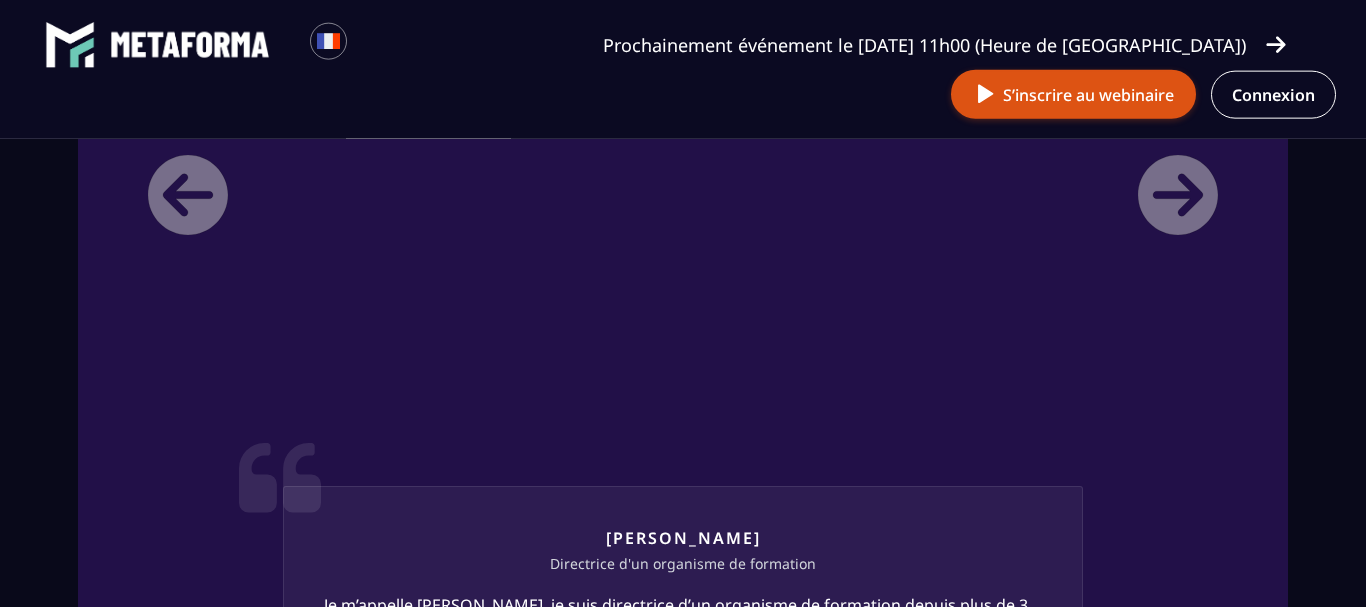 scroll, scrollTop: 2754, scrollLeft: 0, axis: vertical 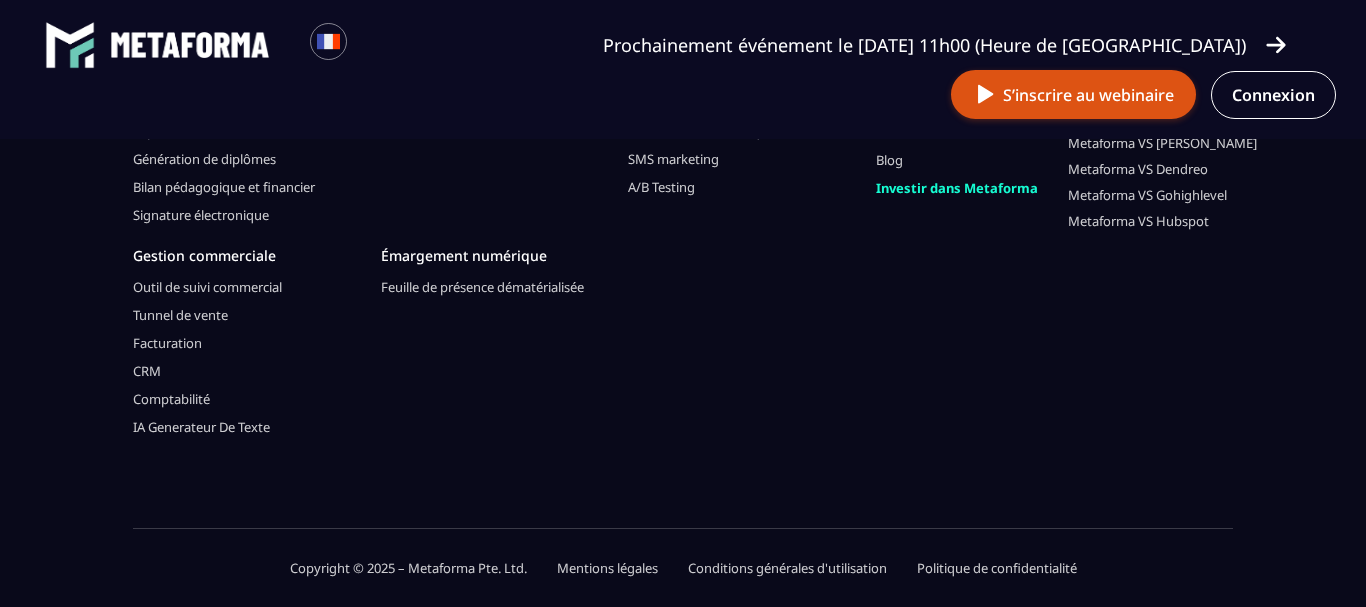 click on "Mentions légales" at bounding box center (607, 568) 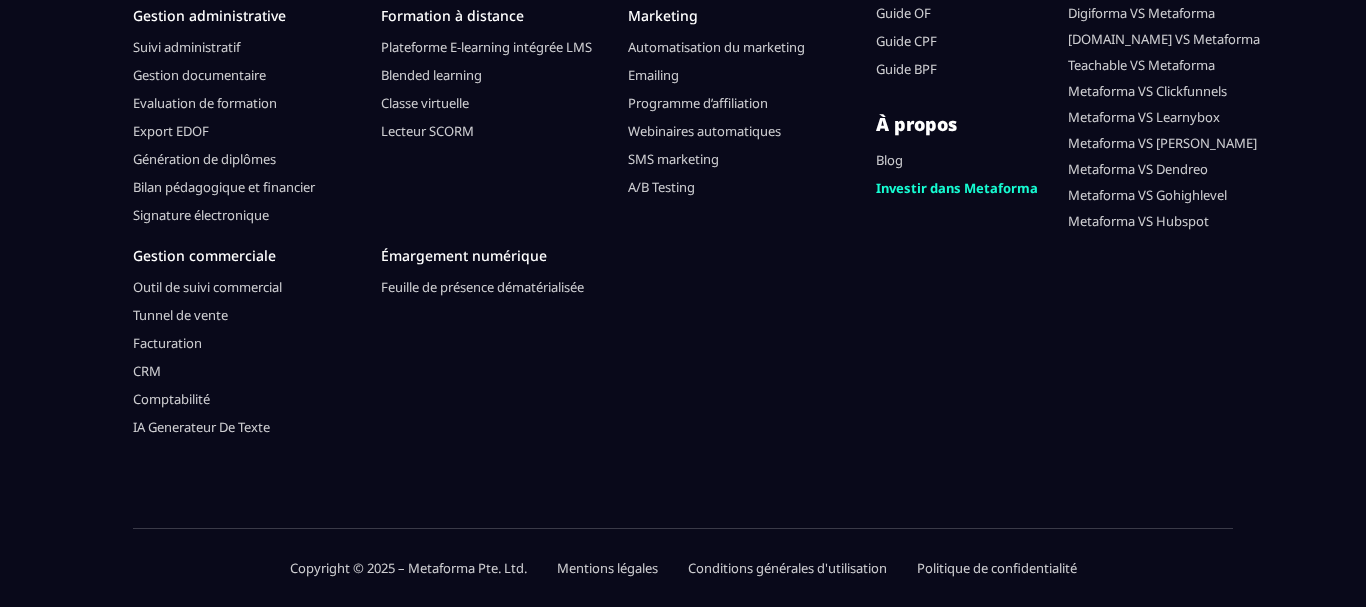 scroll, scrollTop: 0, scrollLeft: 0, axis: both 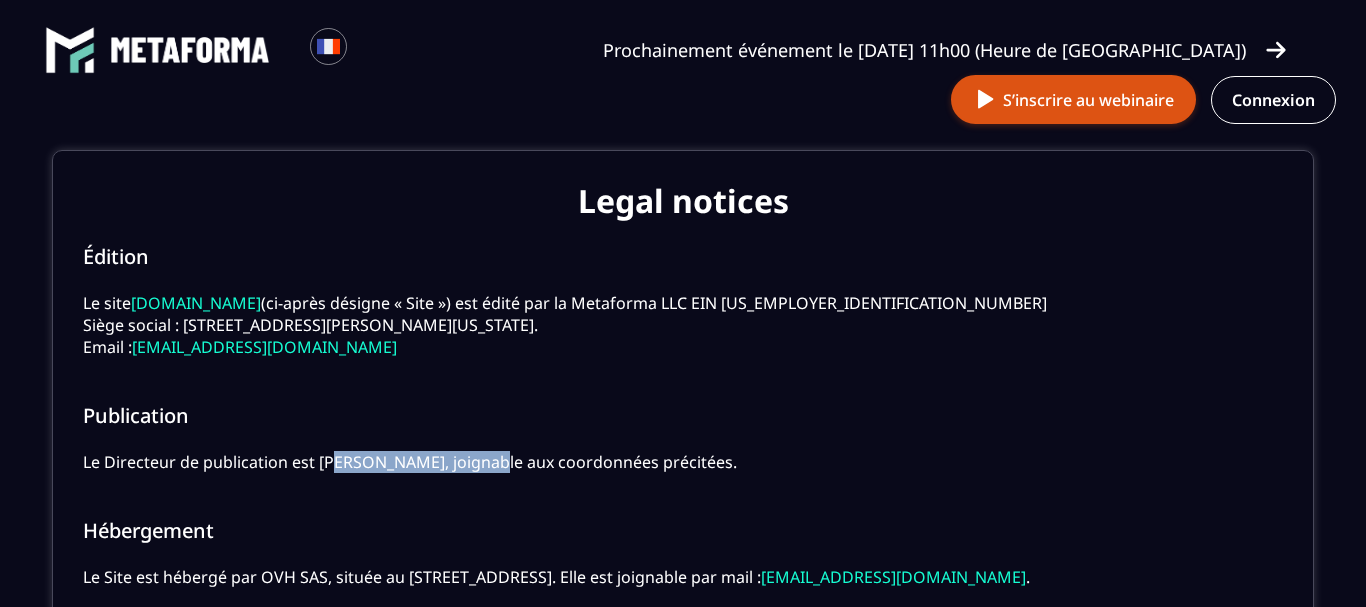 drag, startPoint x: 331, startPoint y: 417, endPoint x: 487, endPoint y: 429, distance: 156.46086 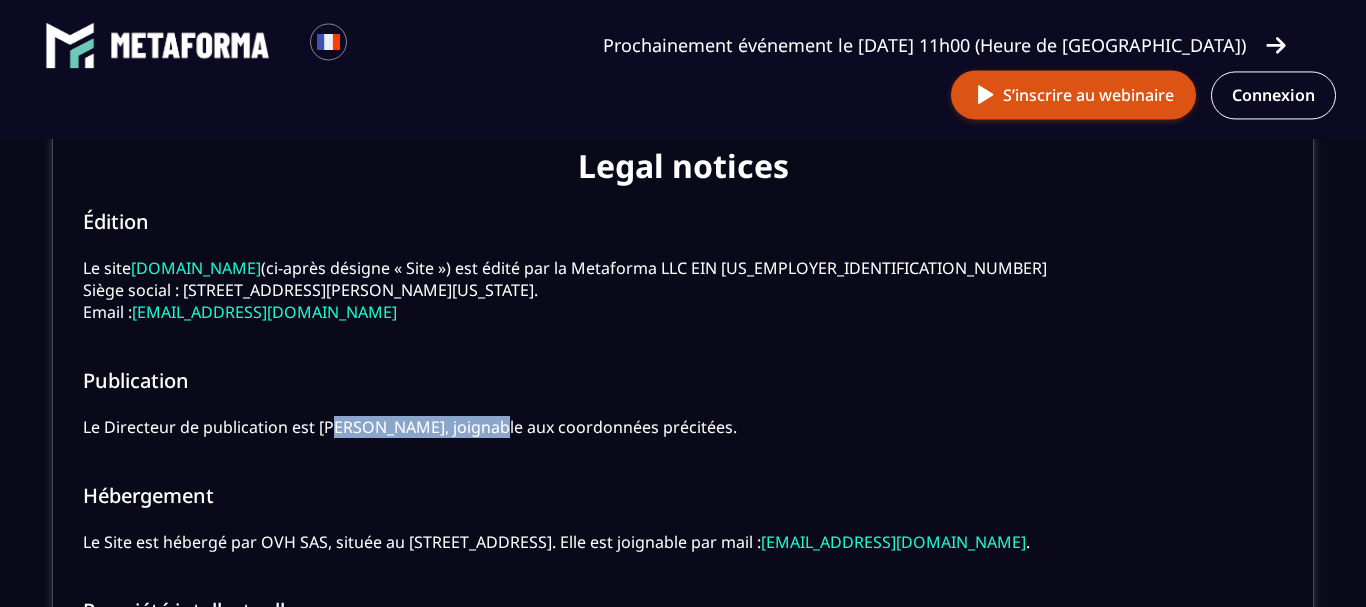 scroll, scrollTop: 0, scrollLeft: 0, axis: both 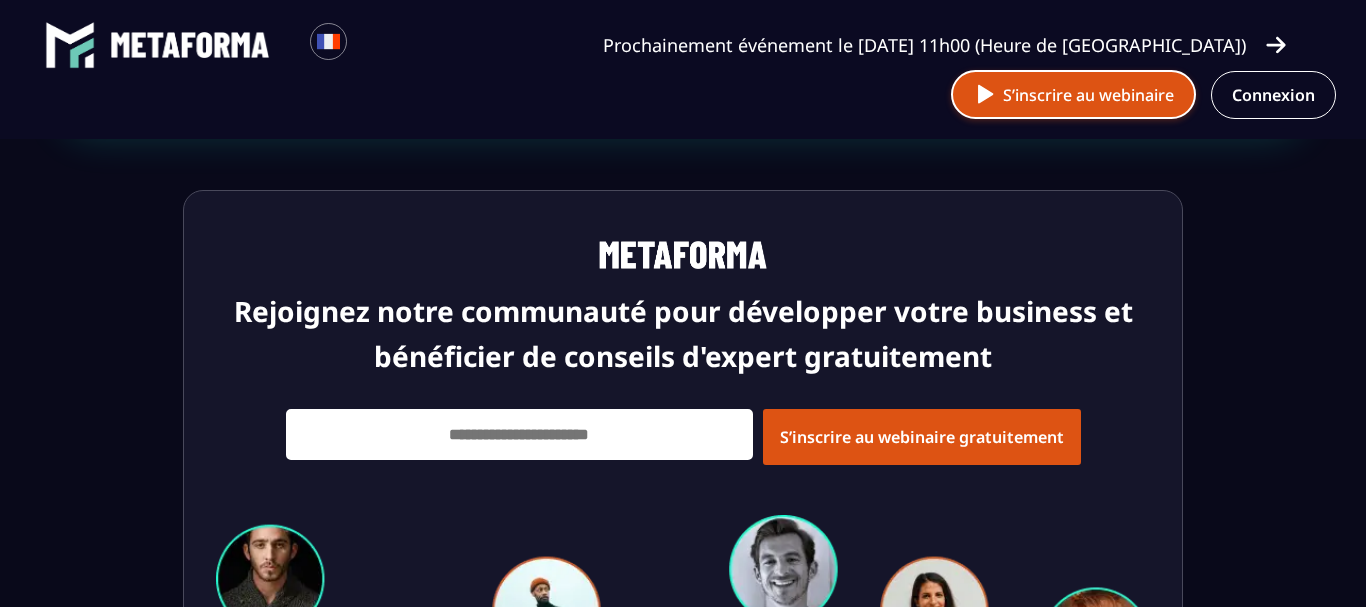 drag, startPoint x: 1187, startPoint y: 41, endPoint x: 1151, endPoint y: 34, distance: 36.67424 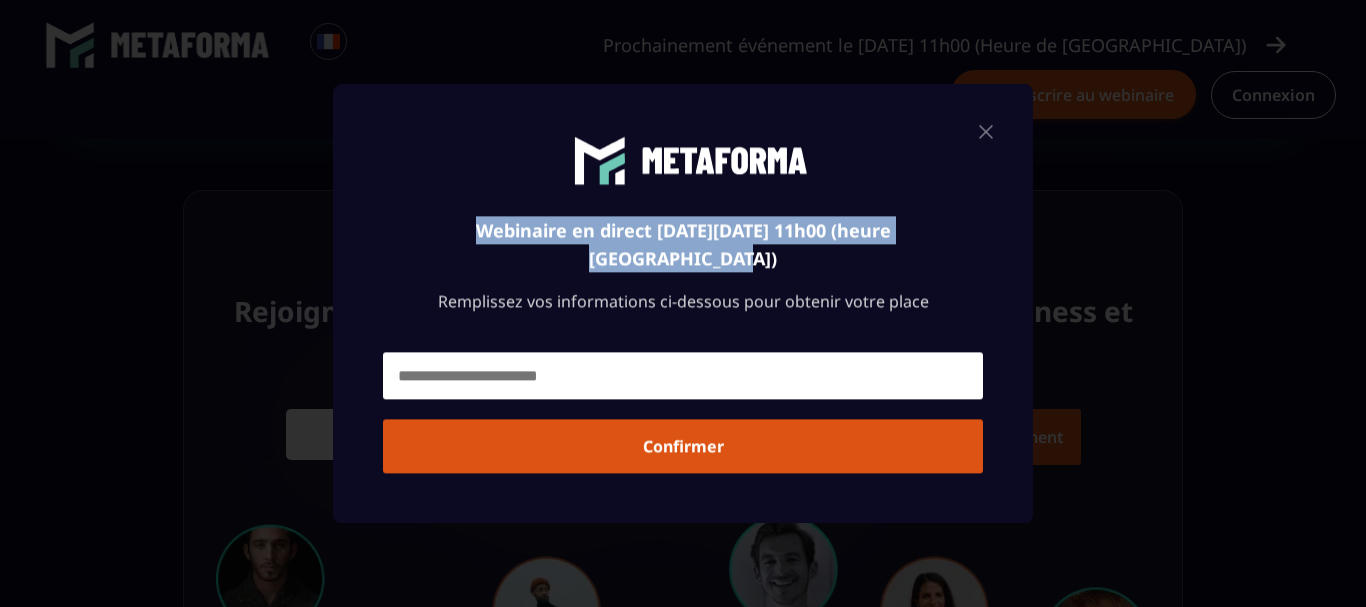 drag, startPoint x: 414, startPoint y: 235, endPoint x: 969, endPoint y: 256, distance: 555.39716 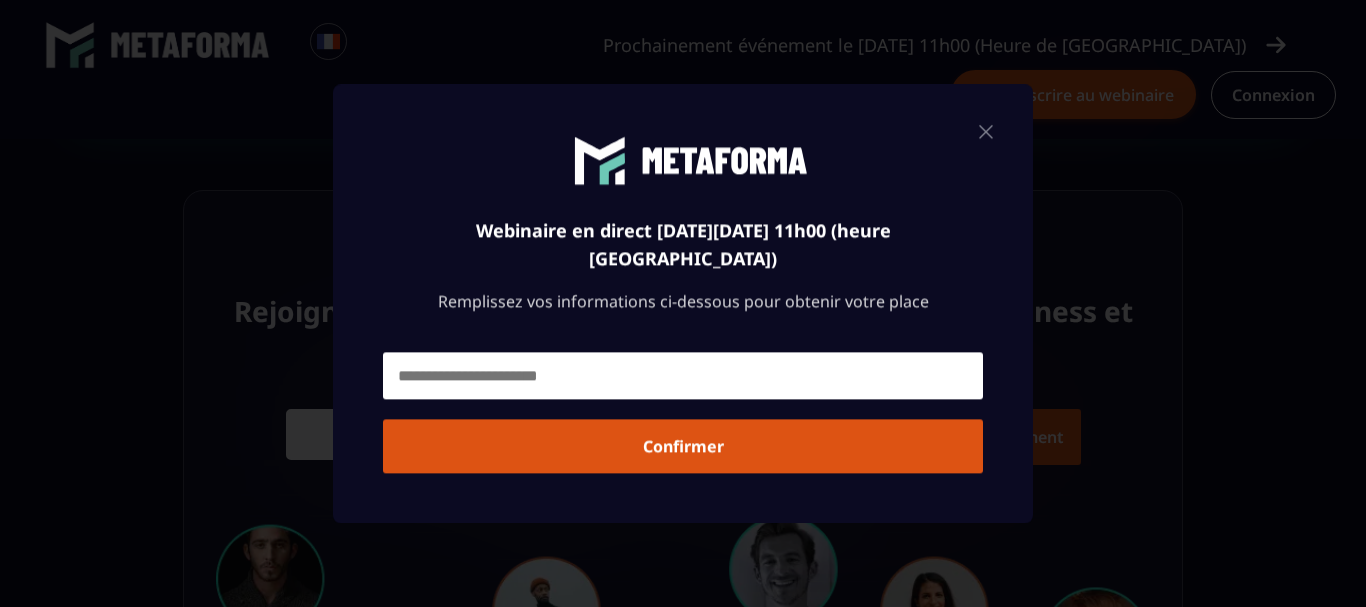 click at bounding box center (683, 303) 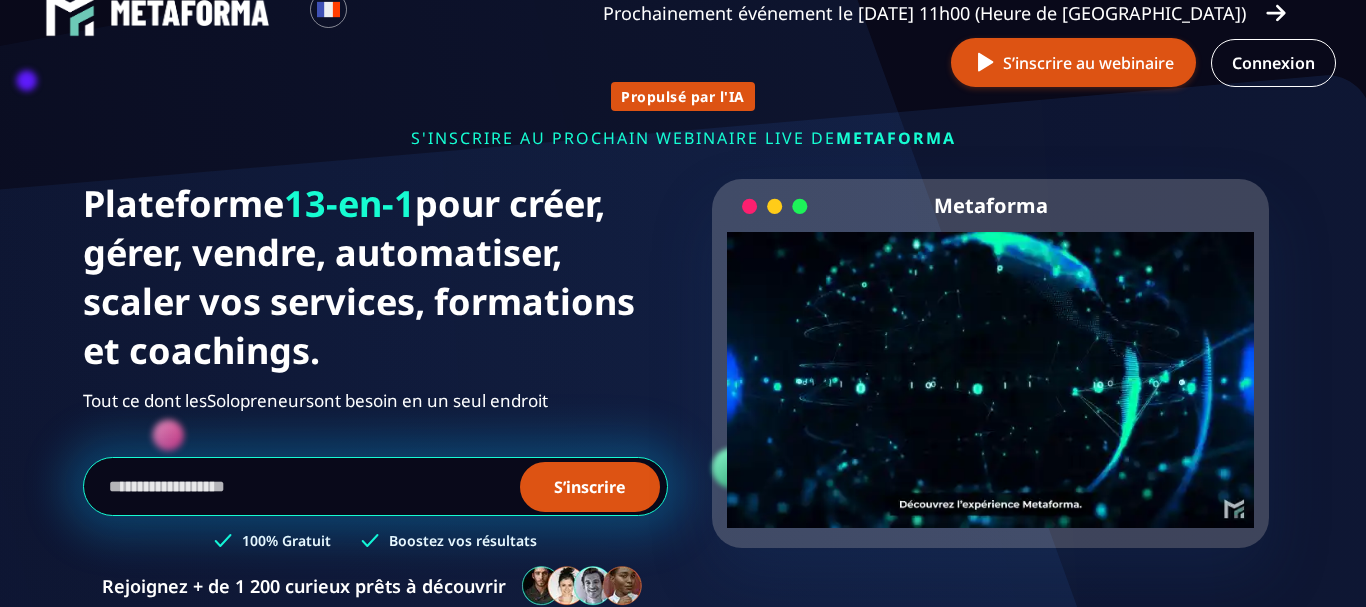 scroll, scrollTop: 0, scrollLeft: 0, axis: both 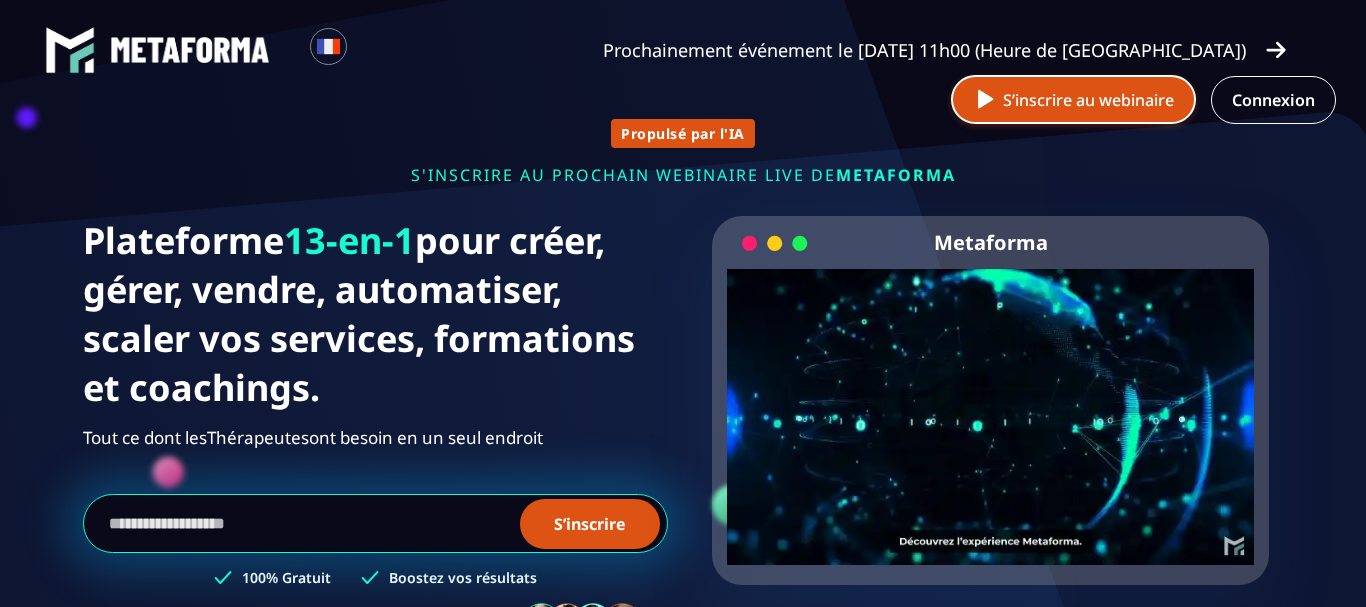 click on "S’inscrire au webinaire" at bounding box center [1073, 99] 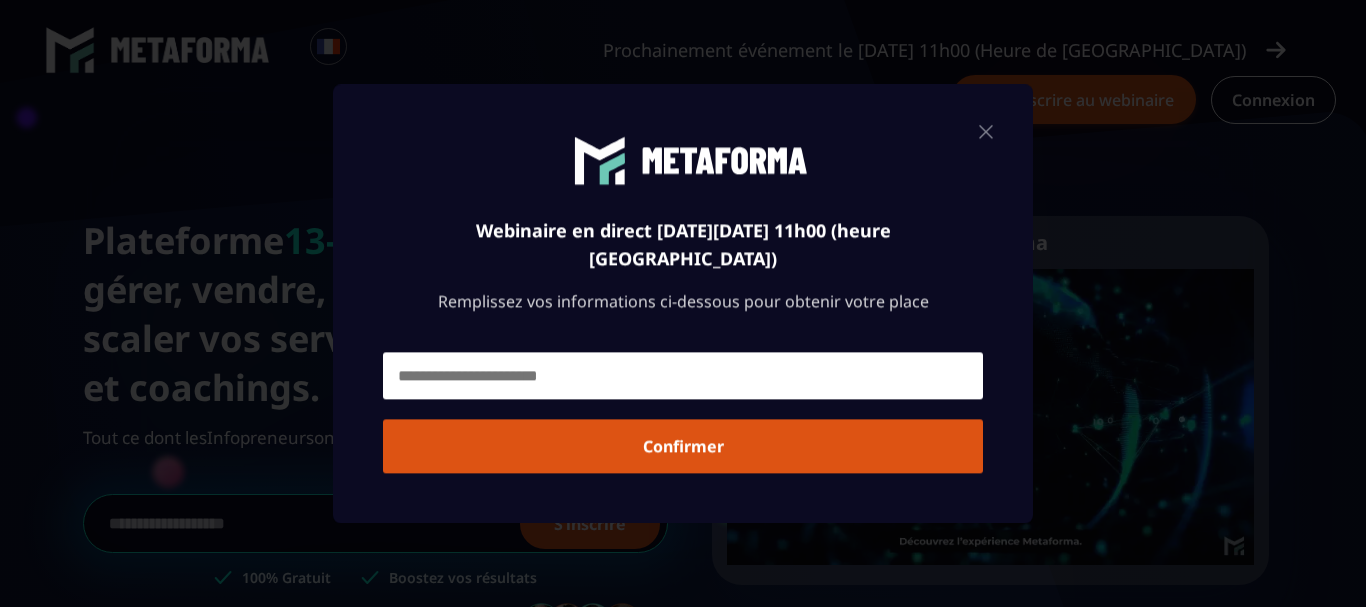 click at bounding box center [683, 375] 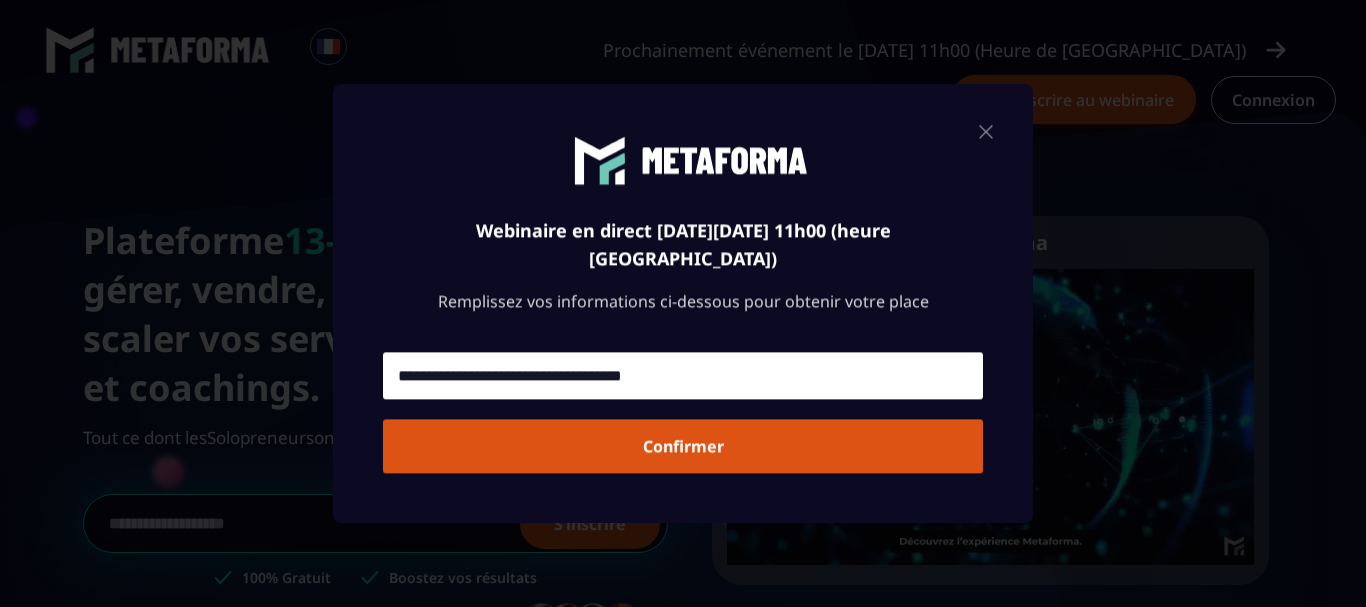 type on "**********" 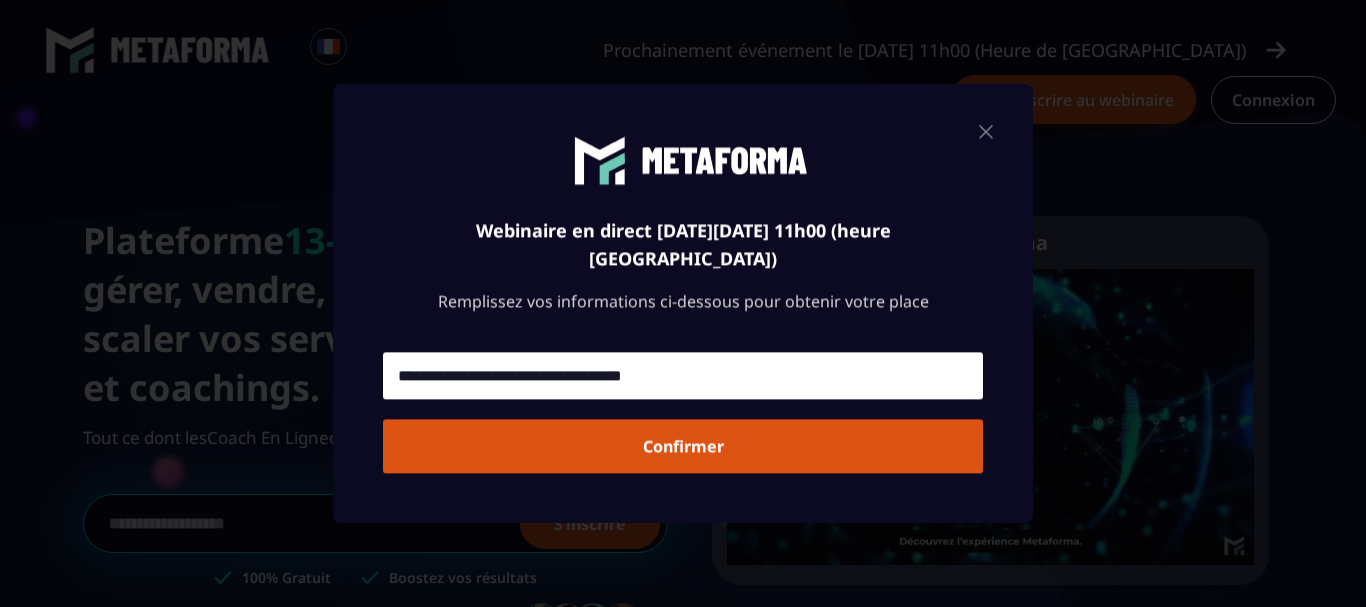 click on "Confirmer" at bounding box center [683, 446] 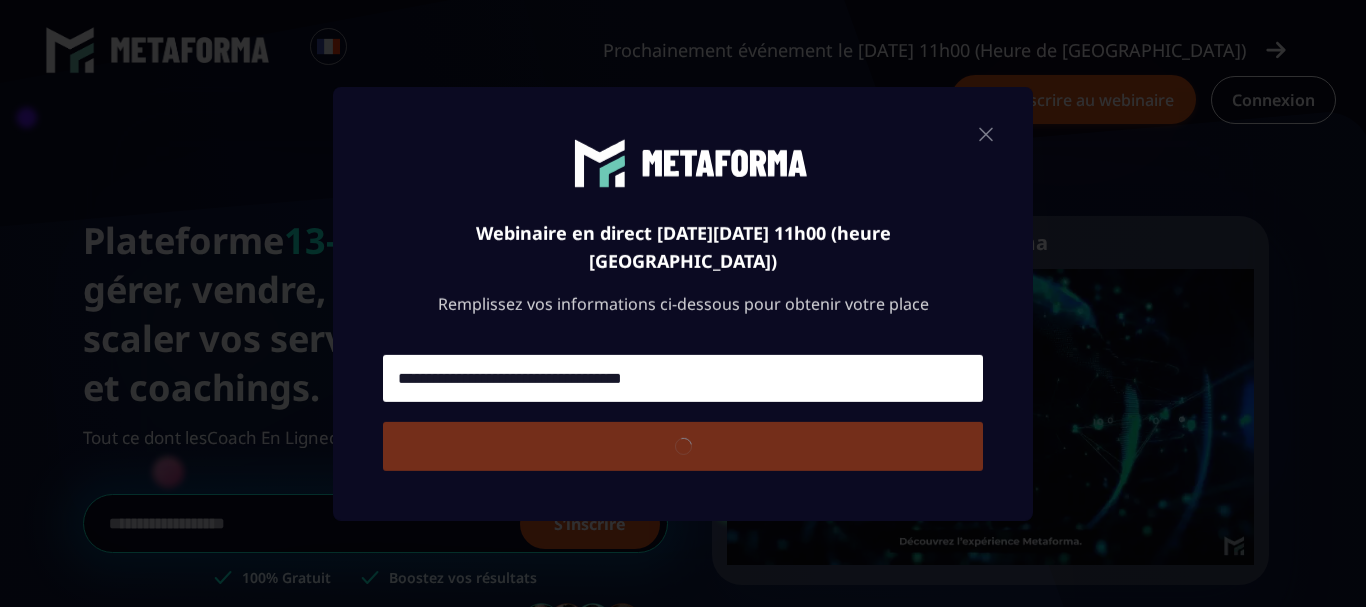 type 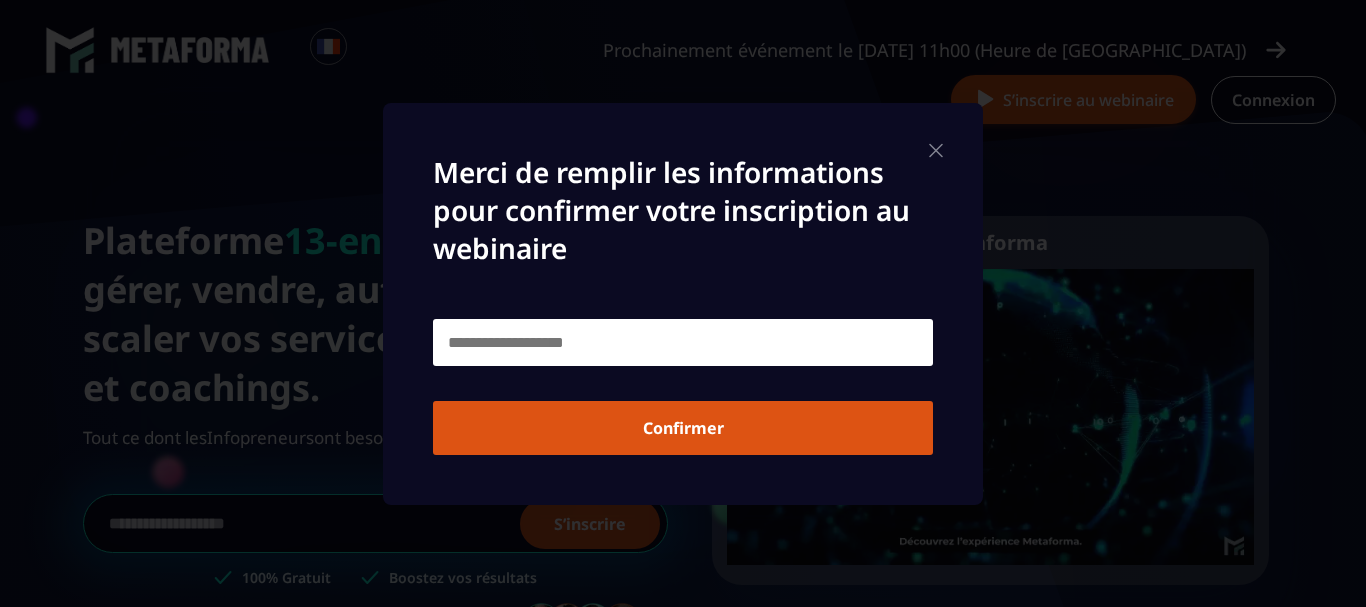 click at bounding box center [683, 342] 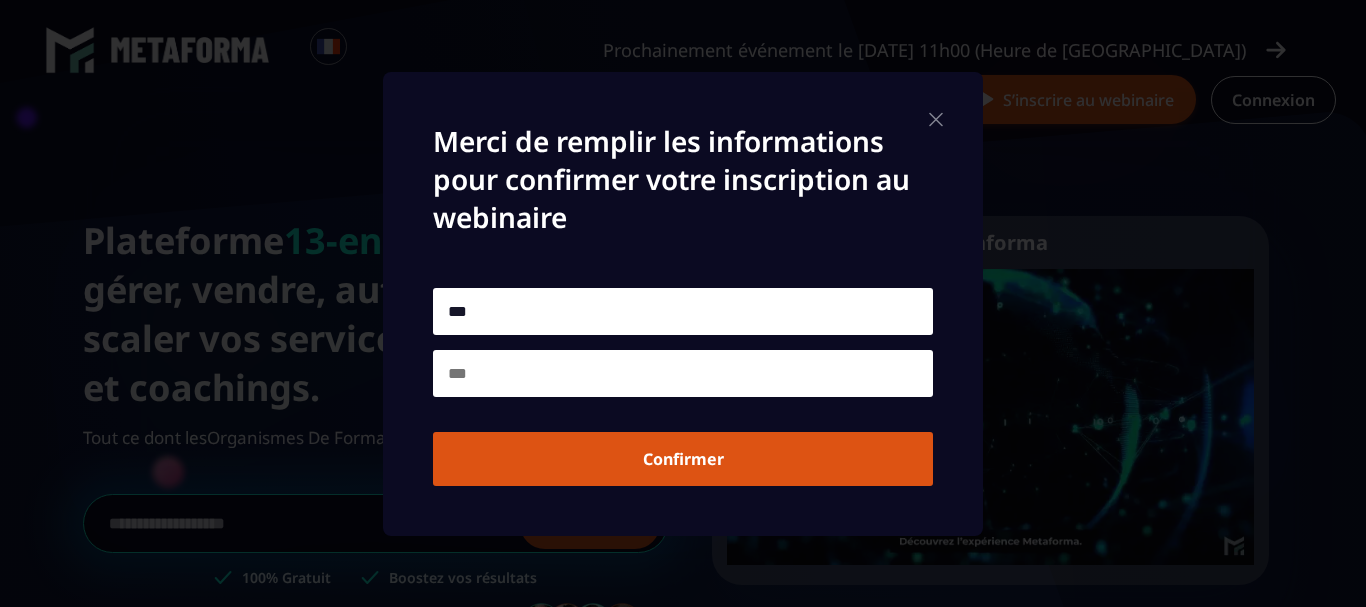 type on "***" 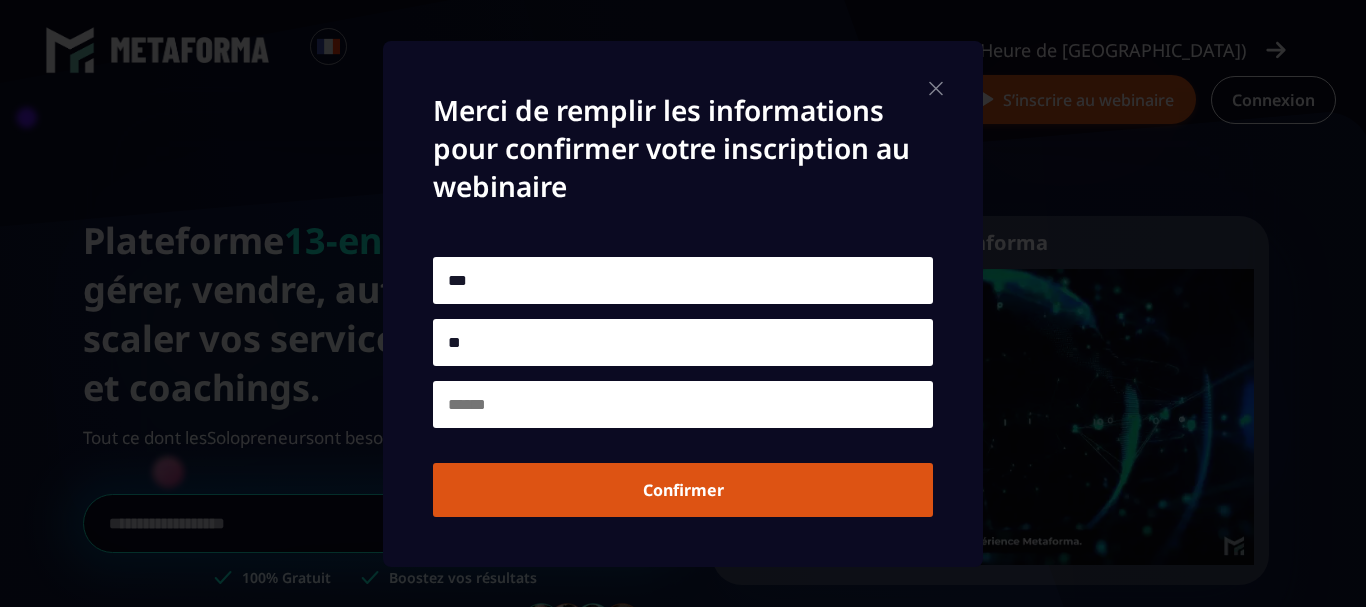 type on "*" 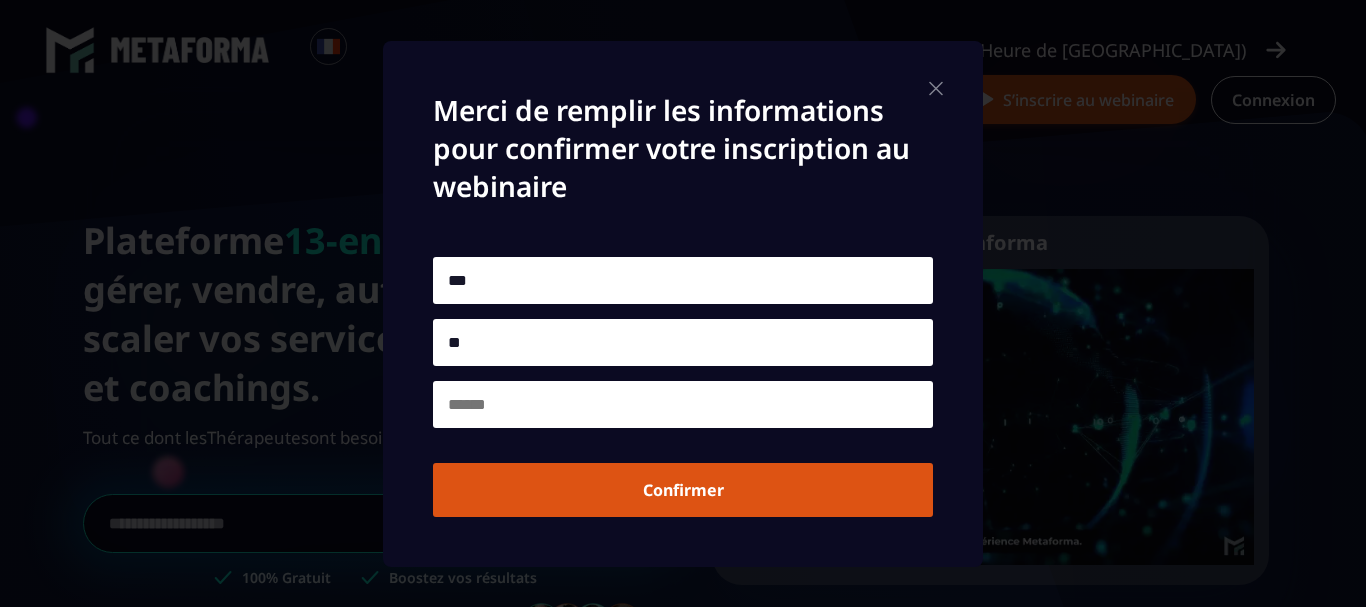 type on "**" 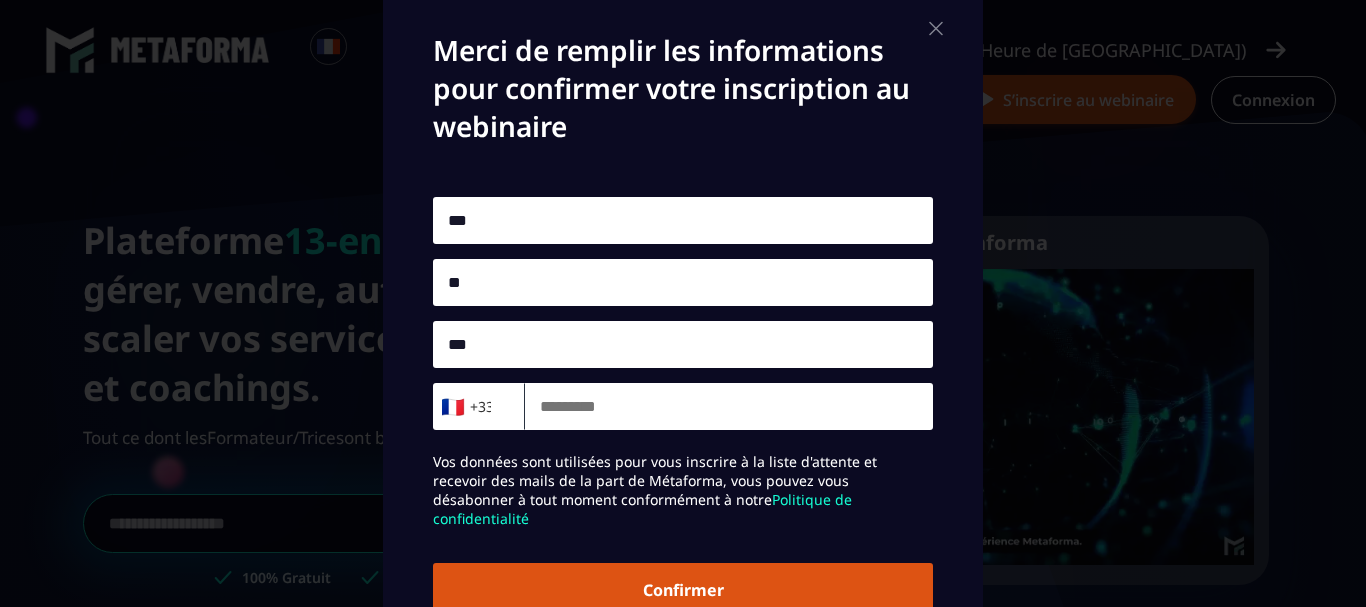 click on "***" at bounding box center (683, 343) 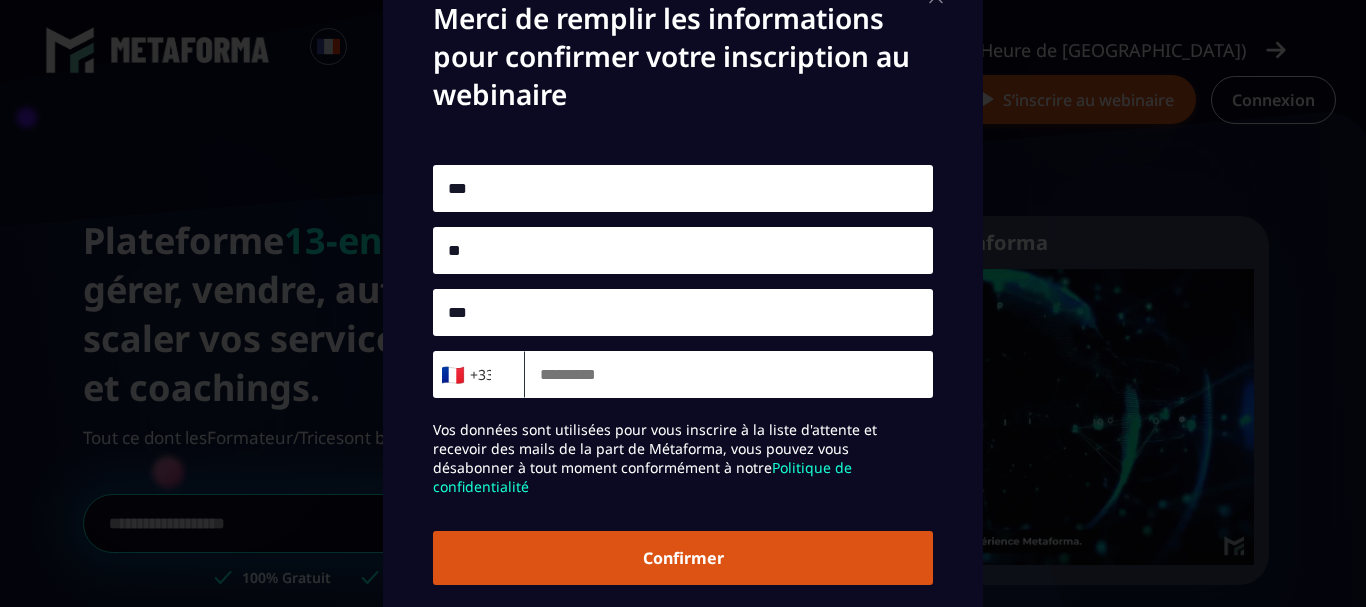 scroll, scrollTop: 41, scrollLeft: 0, axis: vertical 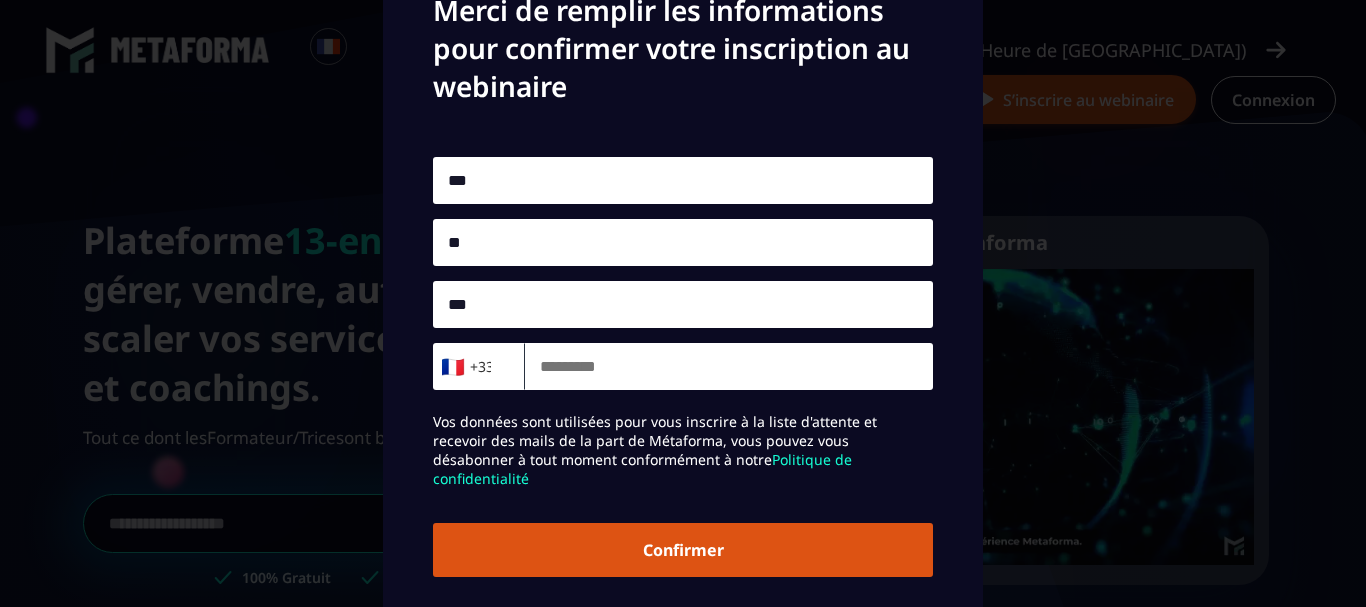 click on "Confirmer" at bounding box center [683, 549] 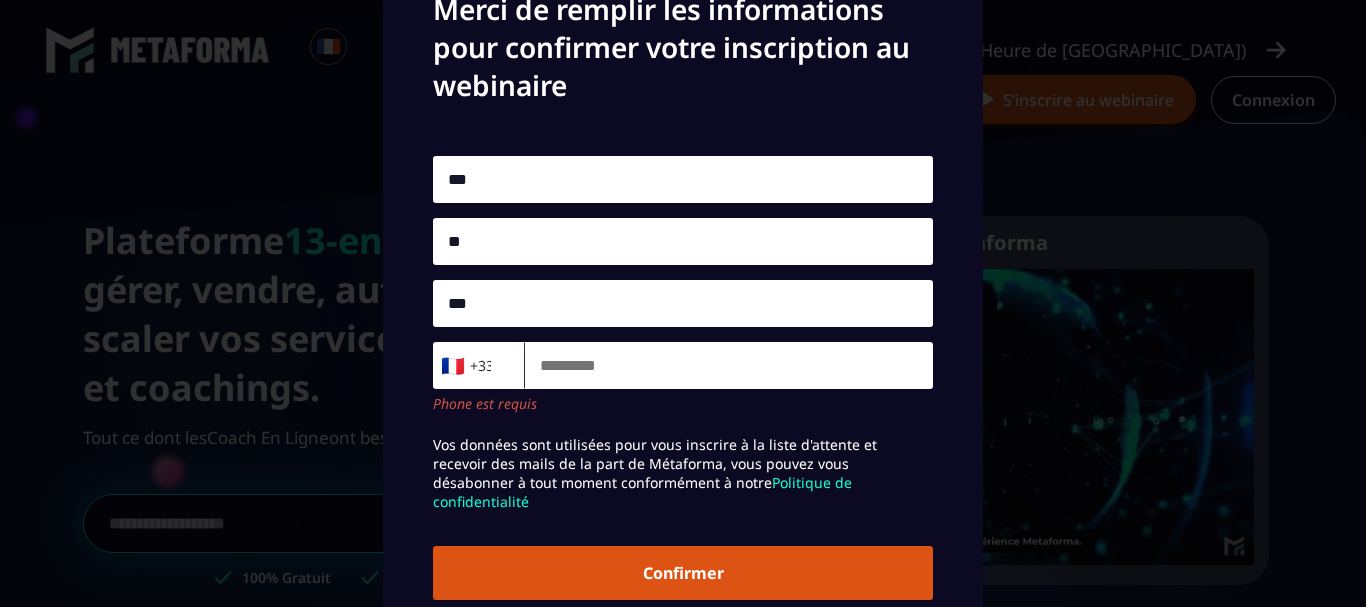 click at bounding box center (729, 364) 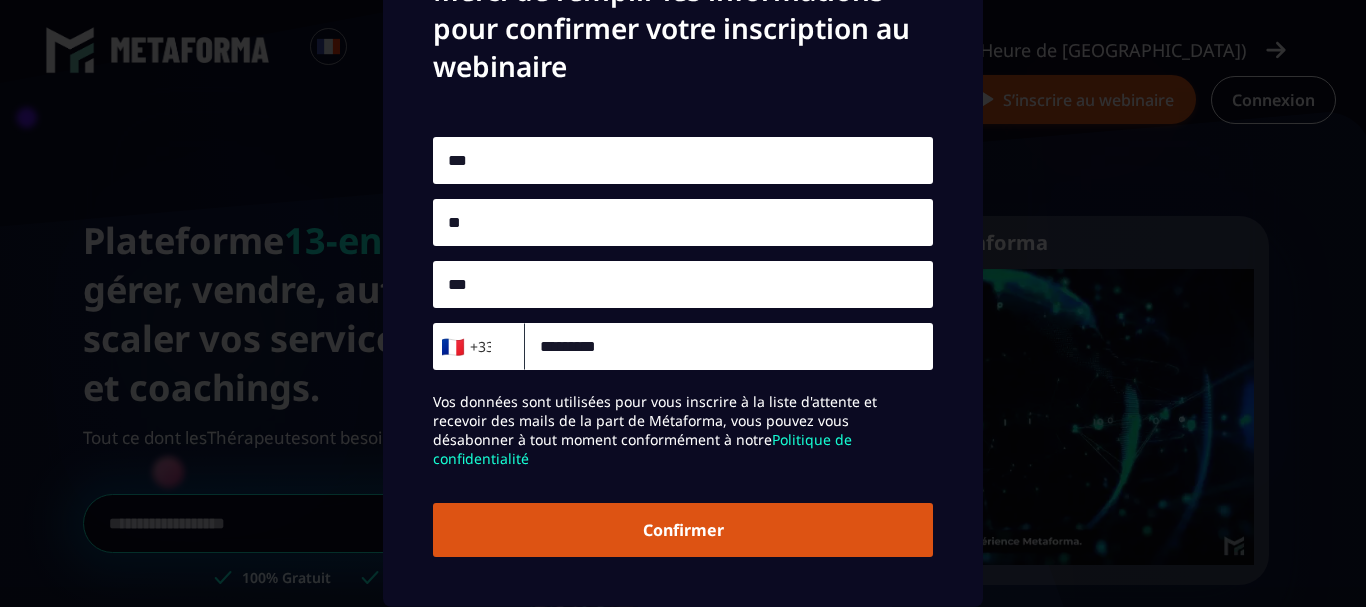 scroll, scrollTop: 0, scrollLeft: 0, axis: both 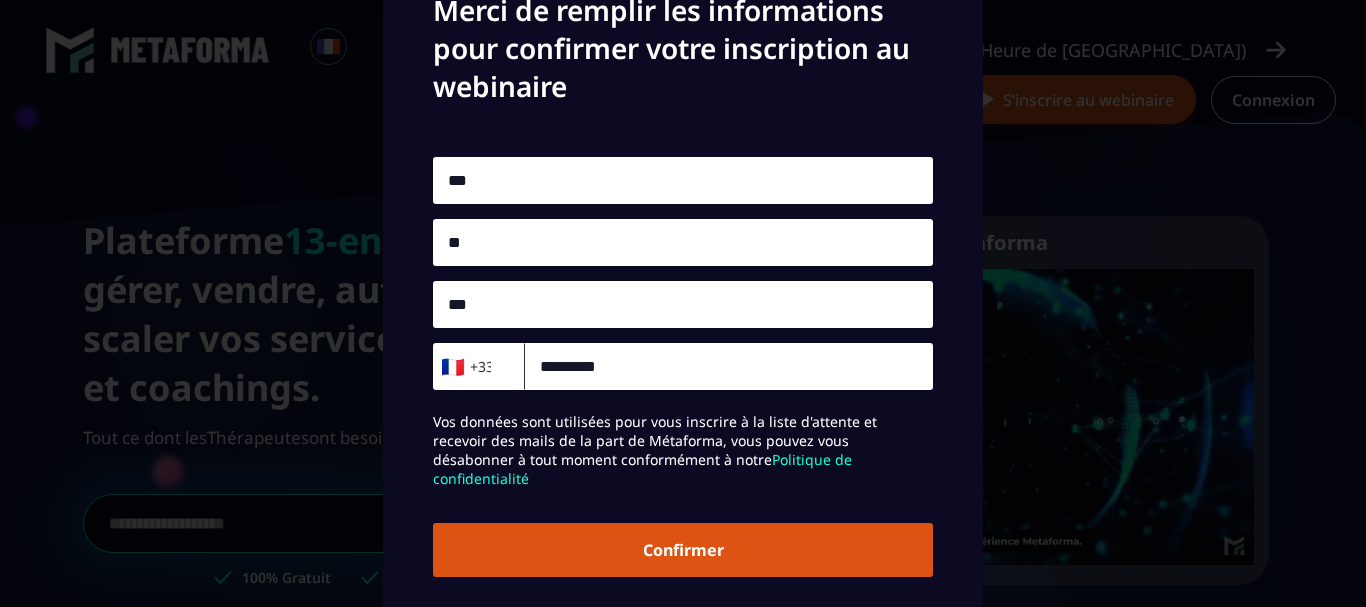 type on "*********" 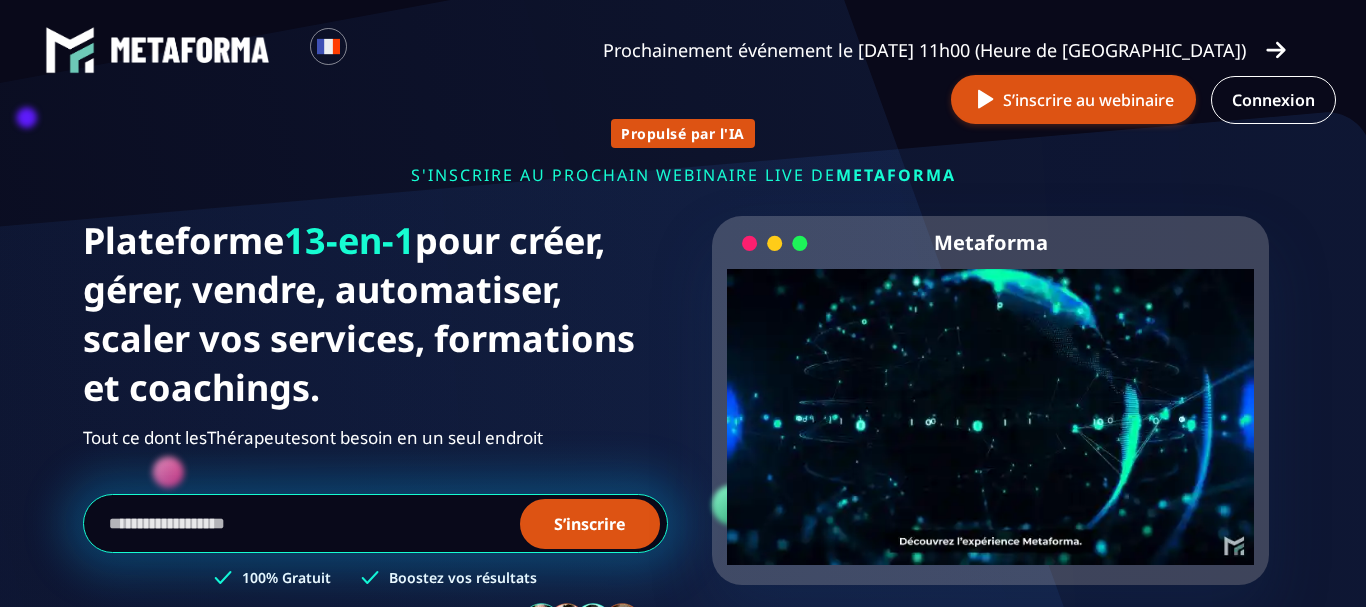 scroll, scrollTop: 41, scrollLeft: 0, axis: vertical 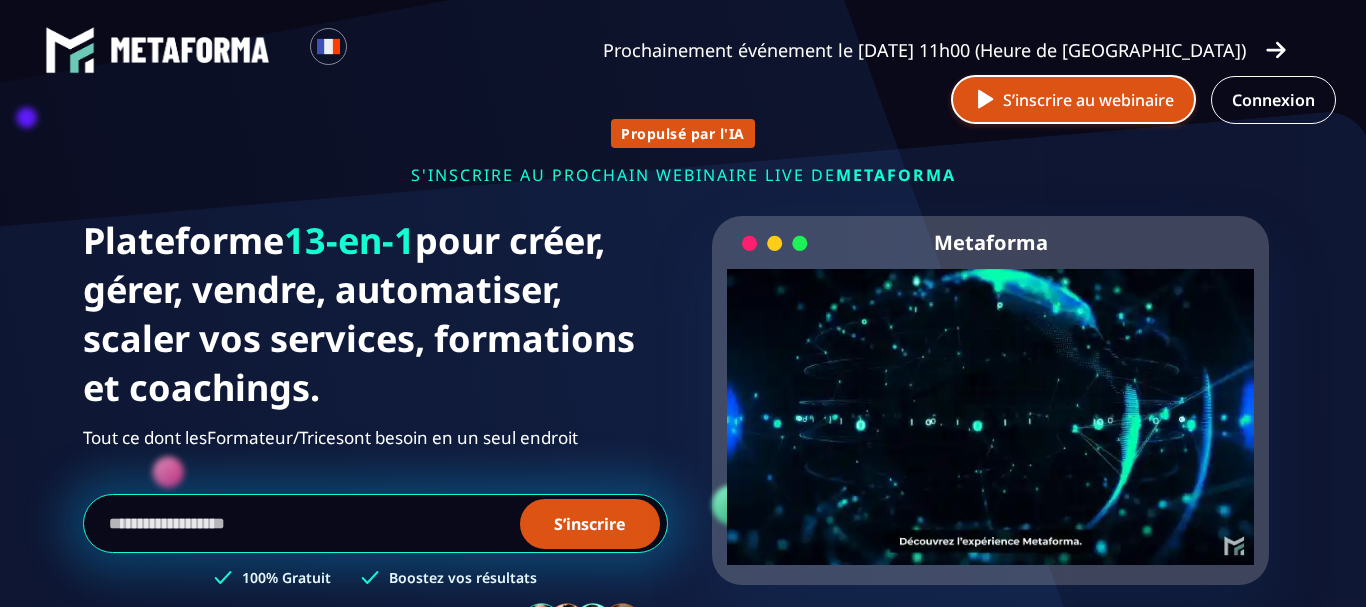 click on "S’inscrire au webinaire" at bounding box center [1073, 99] 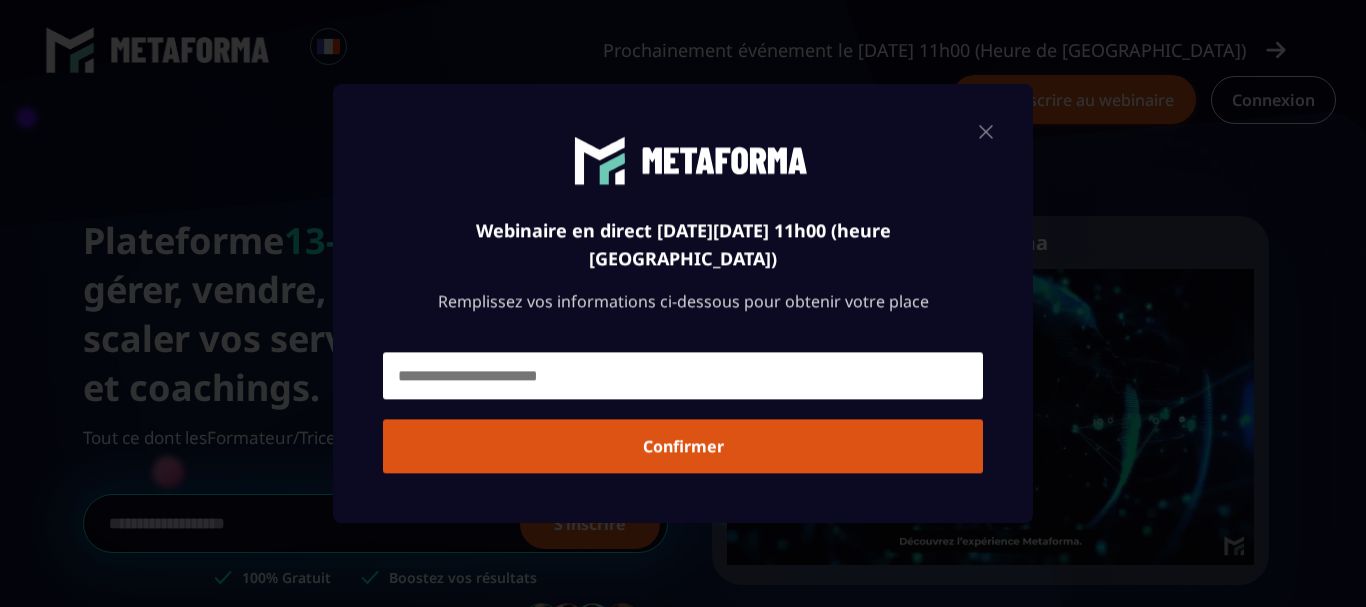 click at bounding box center (683, 375) 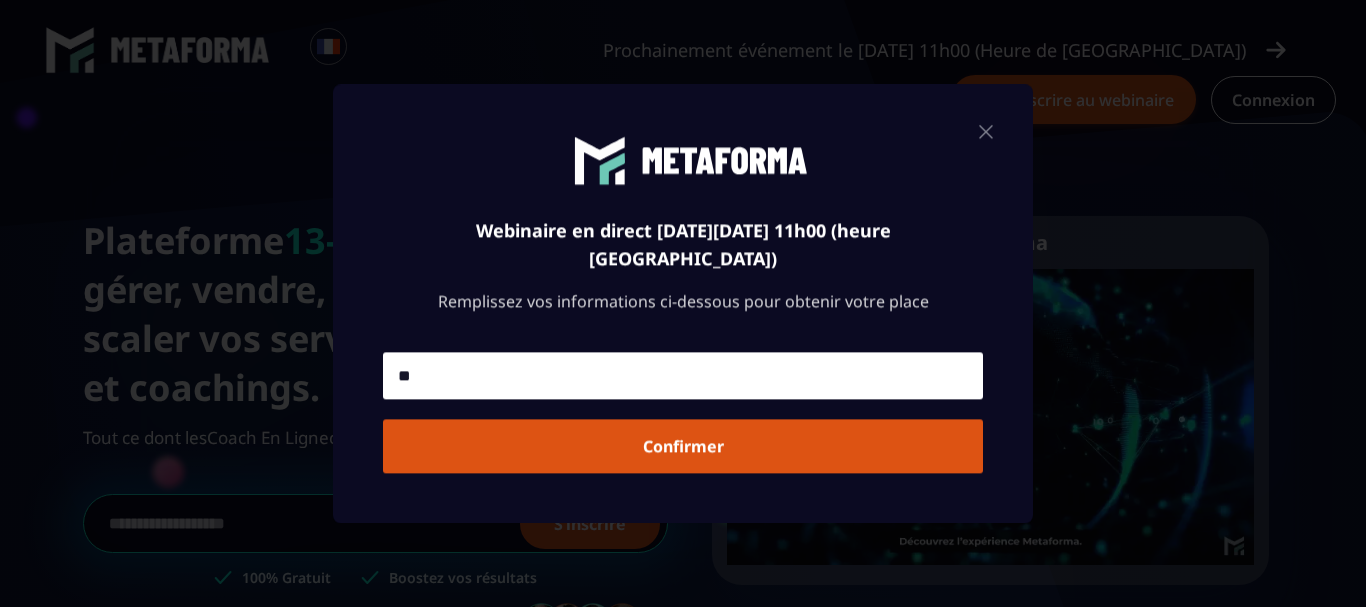 type on "*" 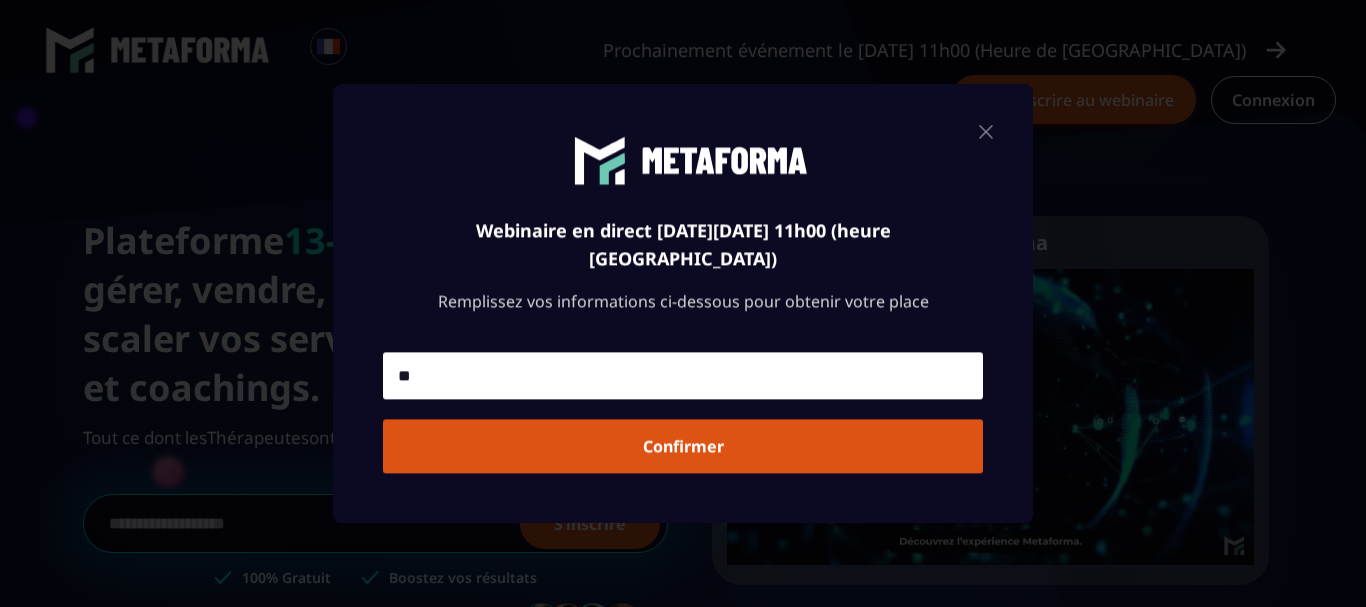 type on "*" 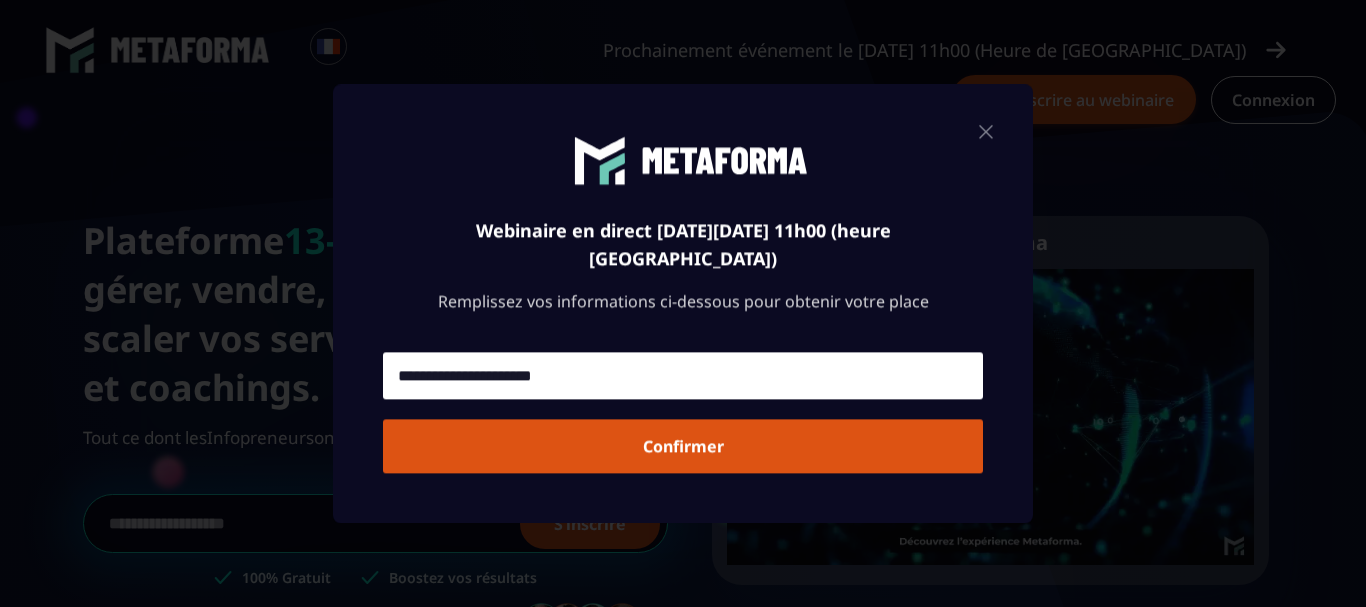 drag, startPoint x: 617, startPoint y: 367, endPoint x: 152, endPoint y: 310, distance: 468.48053 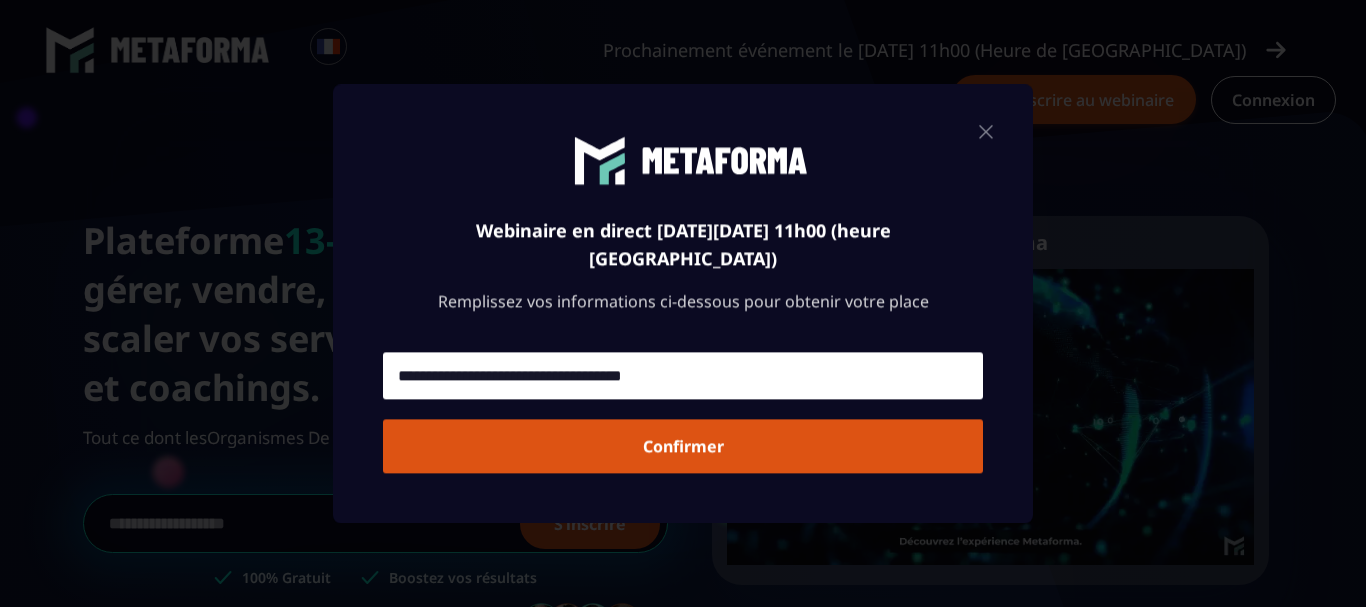 type on "**********" 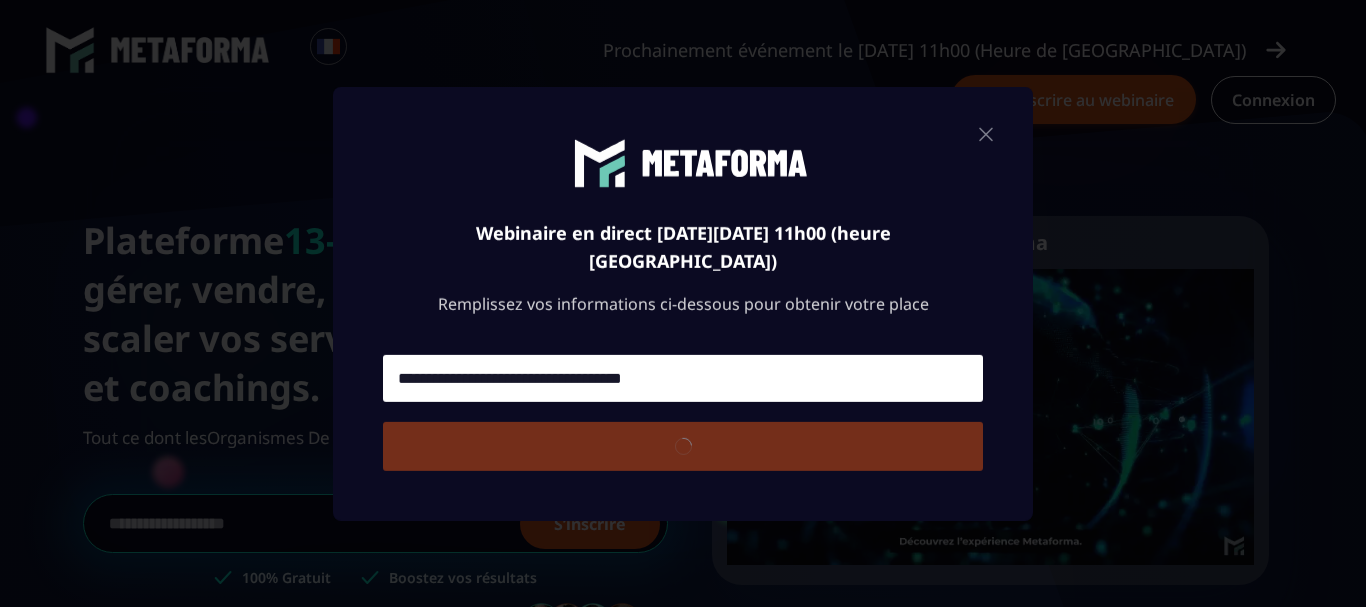 type 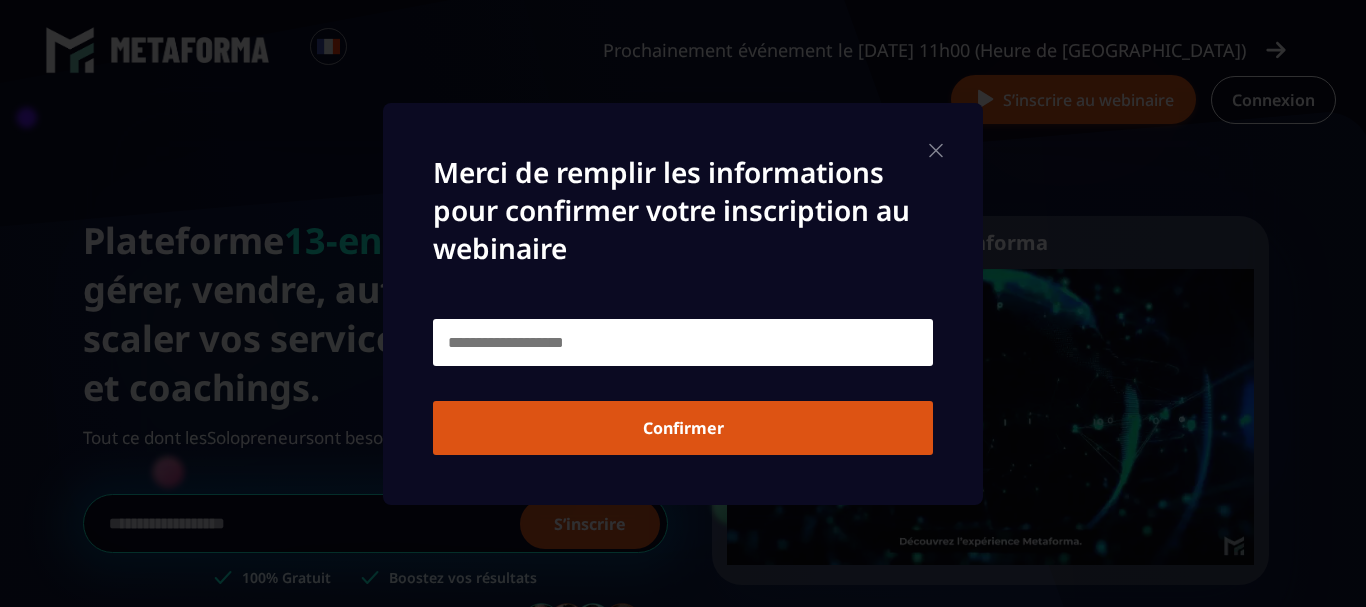 click at bounding box center (683, 342) 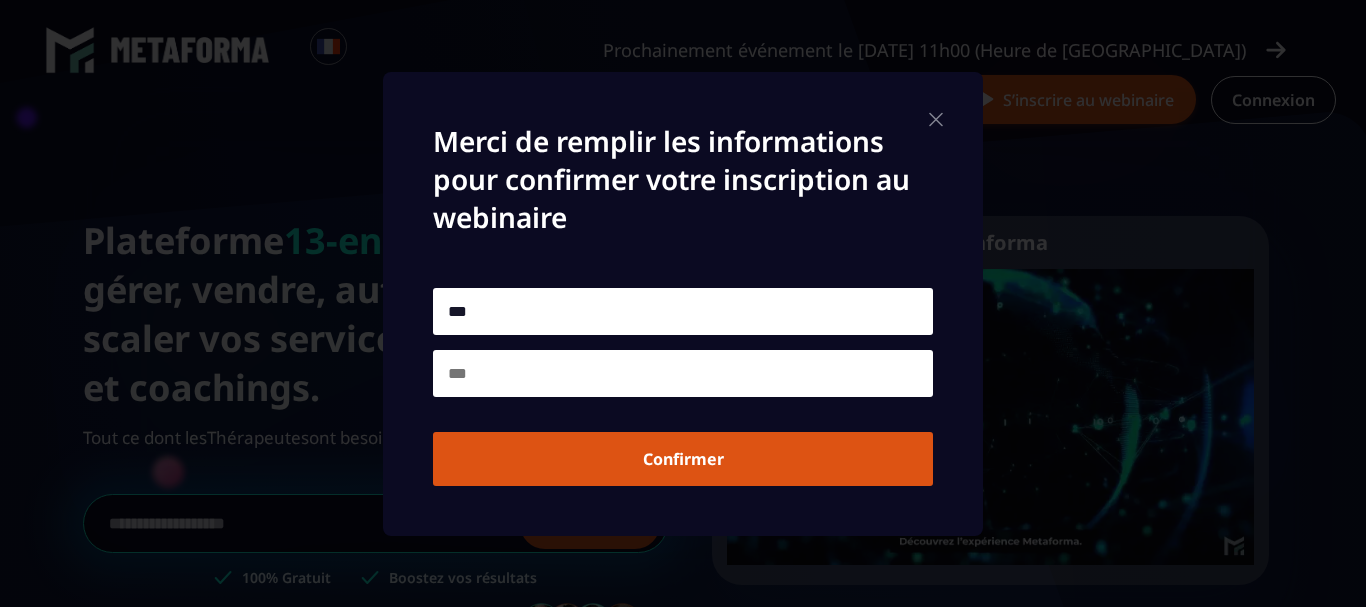 type on "***" 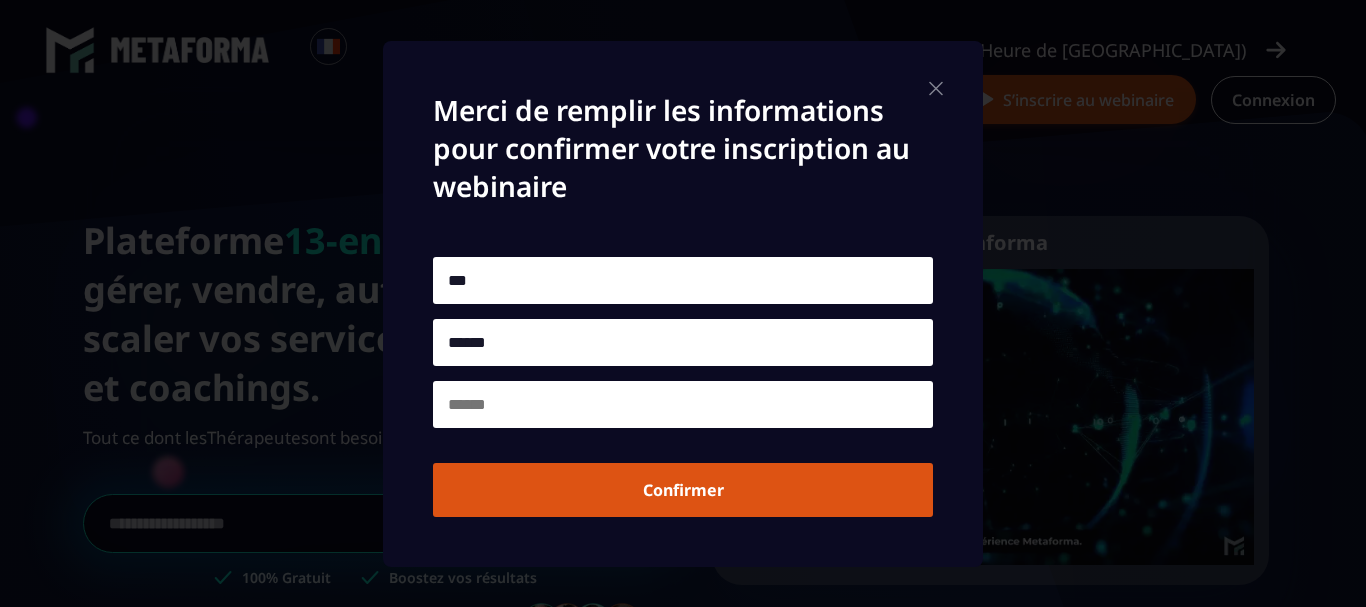 type on "******" 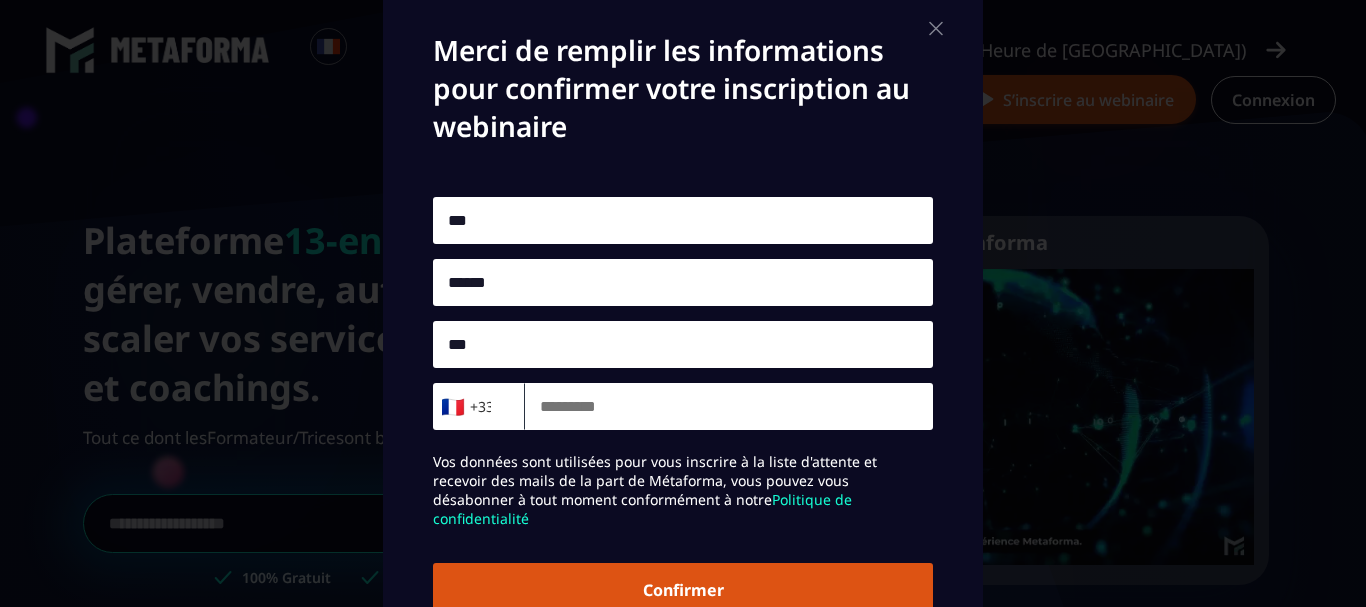 type on "***" 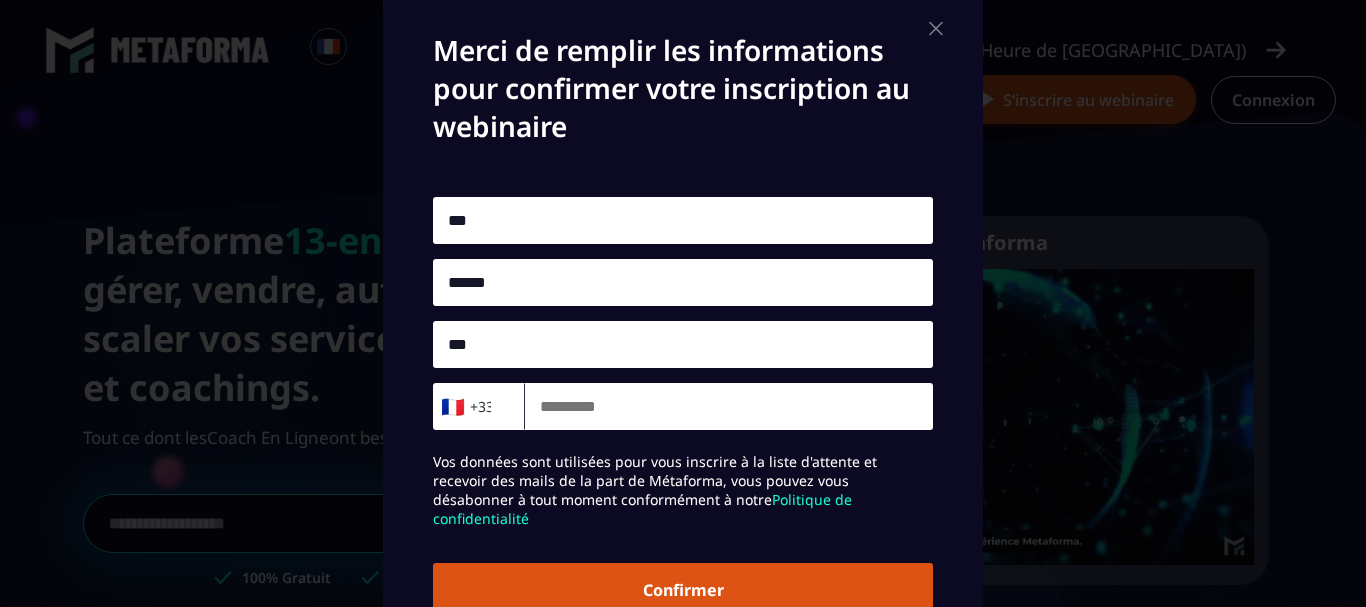 click at bounding box center (729, 405) 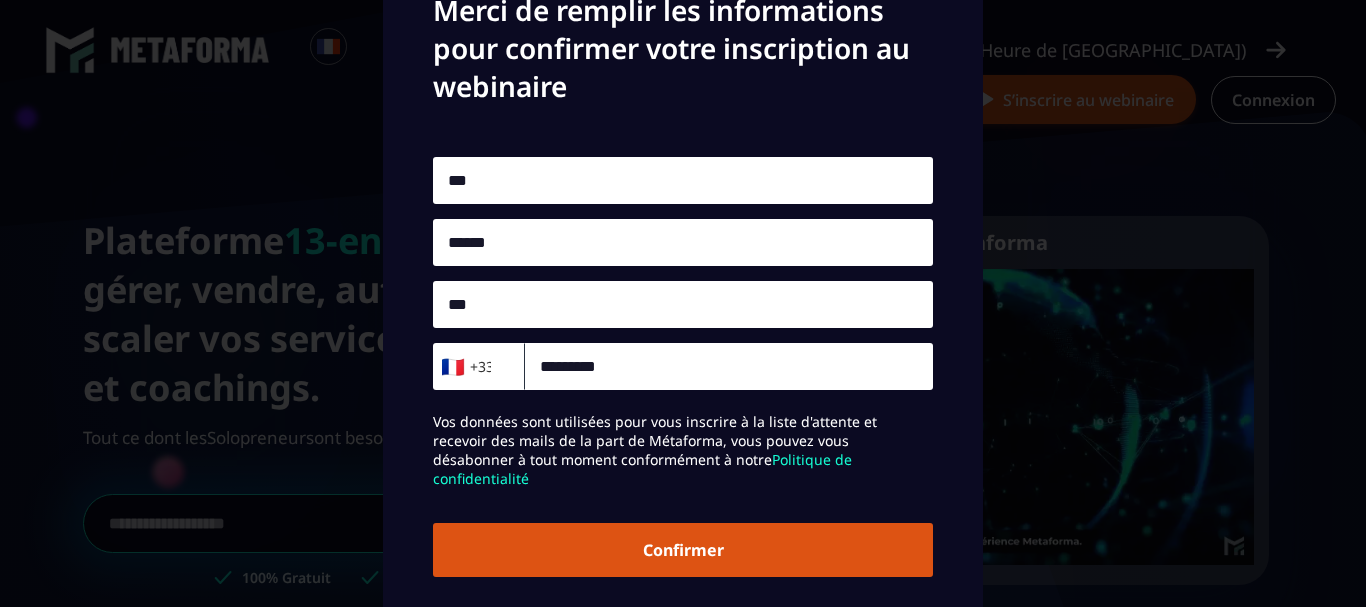 type on "*********" 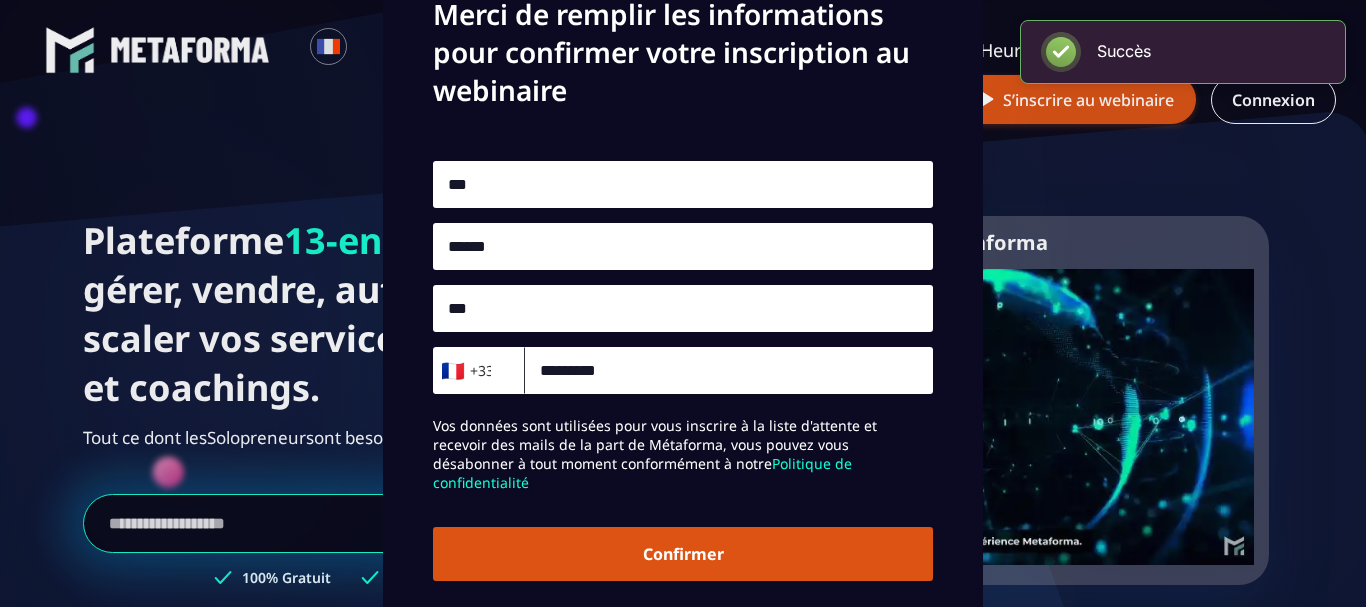 scroll, scrollTop: 36, scrollLeft: 0, axis: vertical 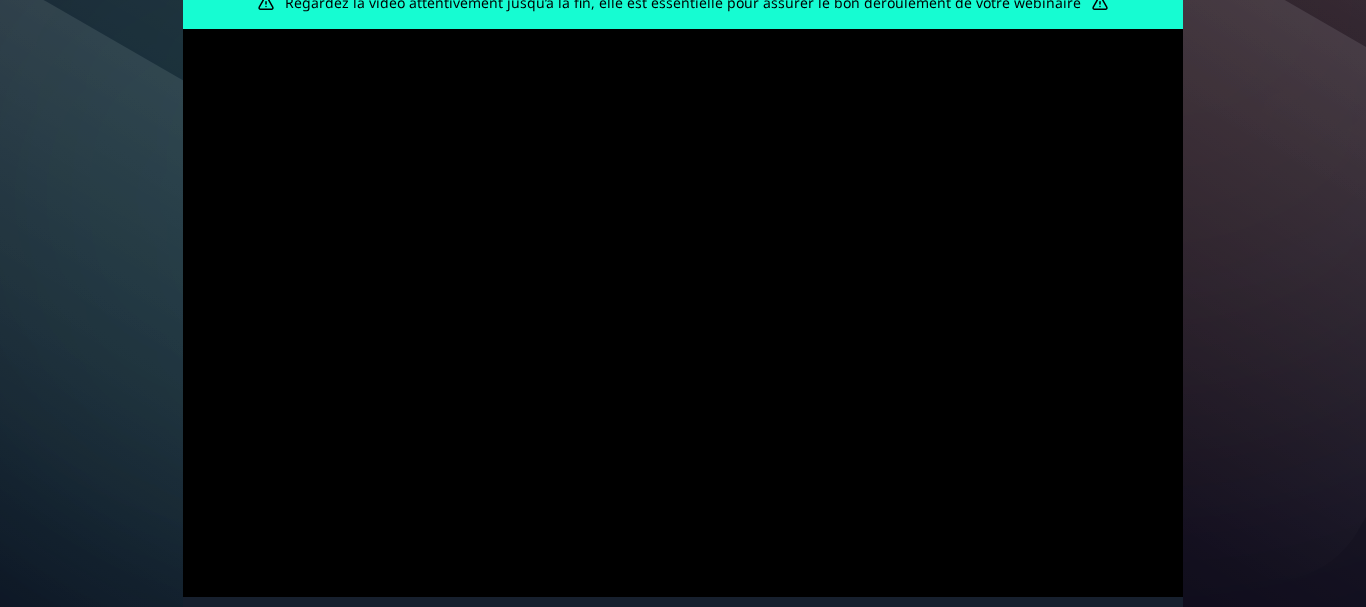 click on "FÉLICITATIONS POUR VOTRE INSCRIPTION [DATE]  11h00 (Heure de [GEOGRAPHIC_DATA])  Regardez la vidéo attentivement jusqu’à la fin, elle est essentielle pour assurer le bon déroulement de votre webinaire   Cliquez ici pour rejoindre la communauté" at bounding box center [683, 210] 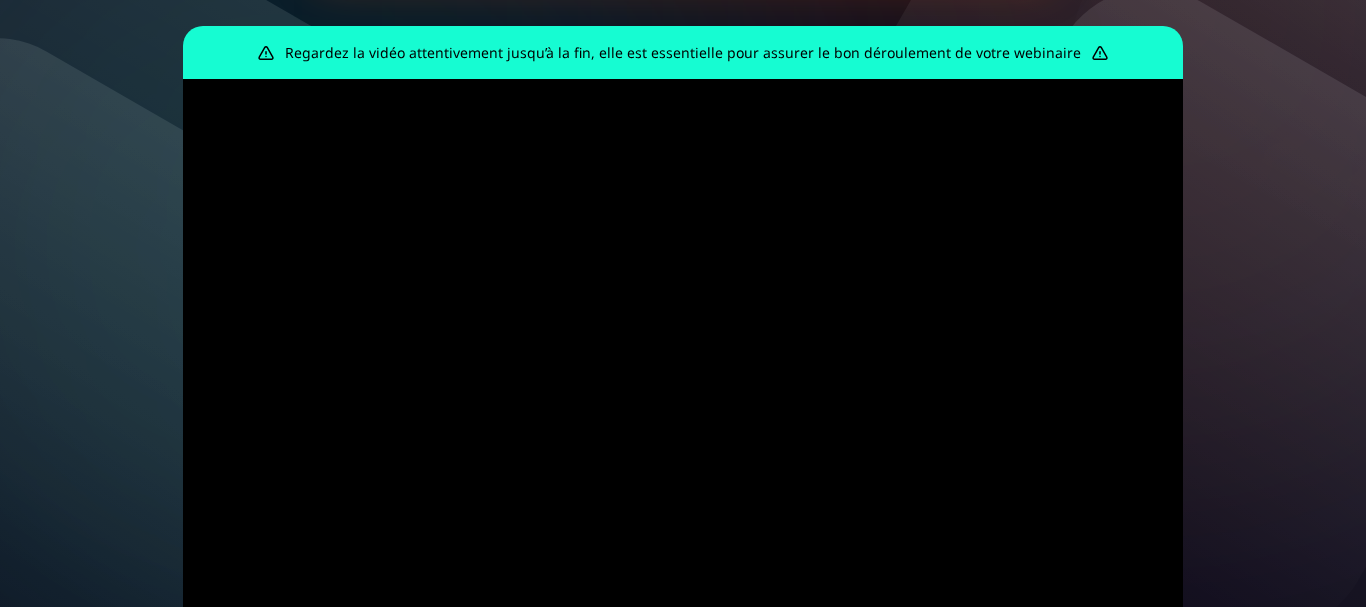 scroll, scrollTop: 398, scrollLeft: 0, axis: vertical 